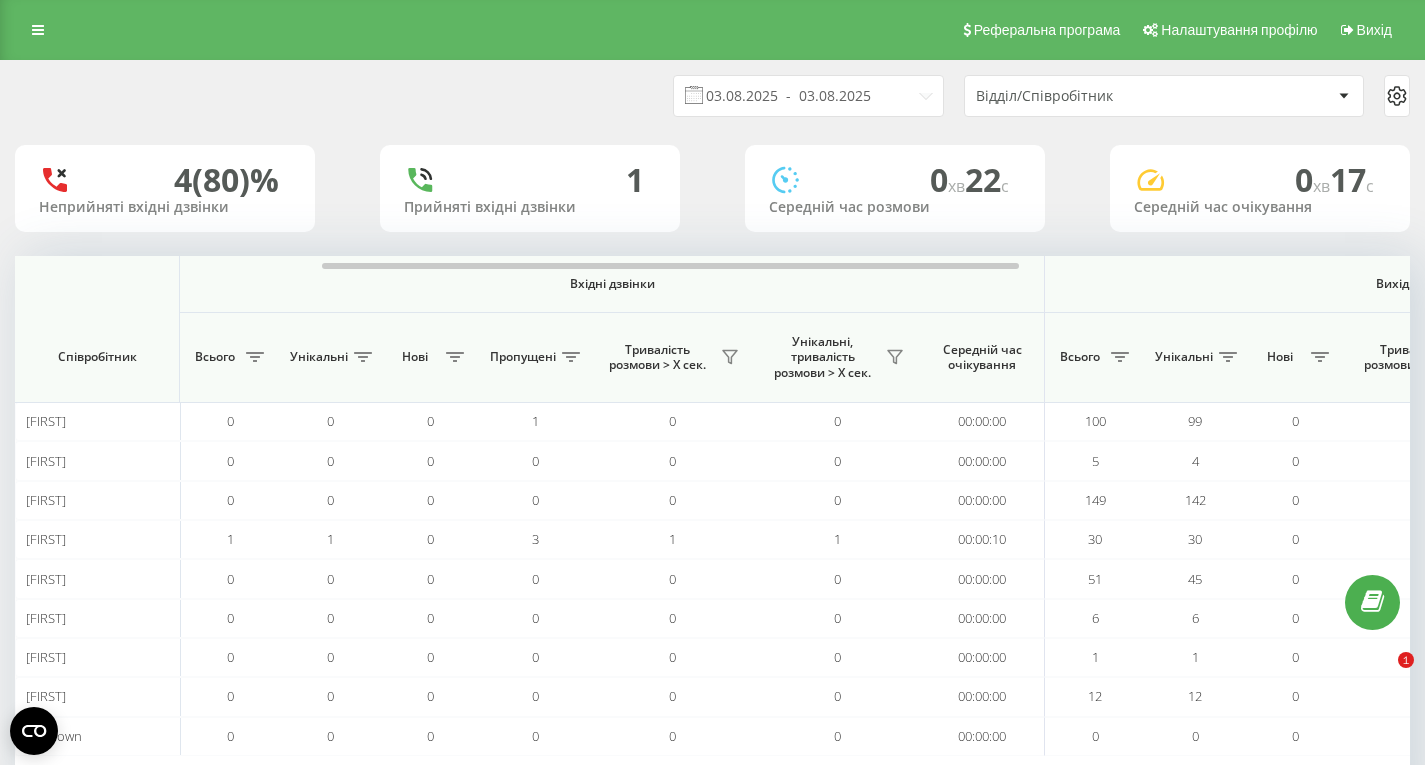 scroll, scrollTop: 82, scrollLeft: 0, axis: vertical 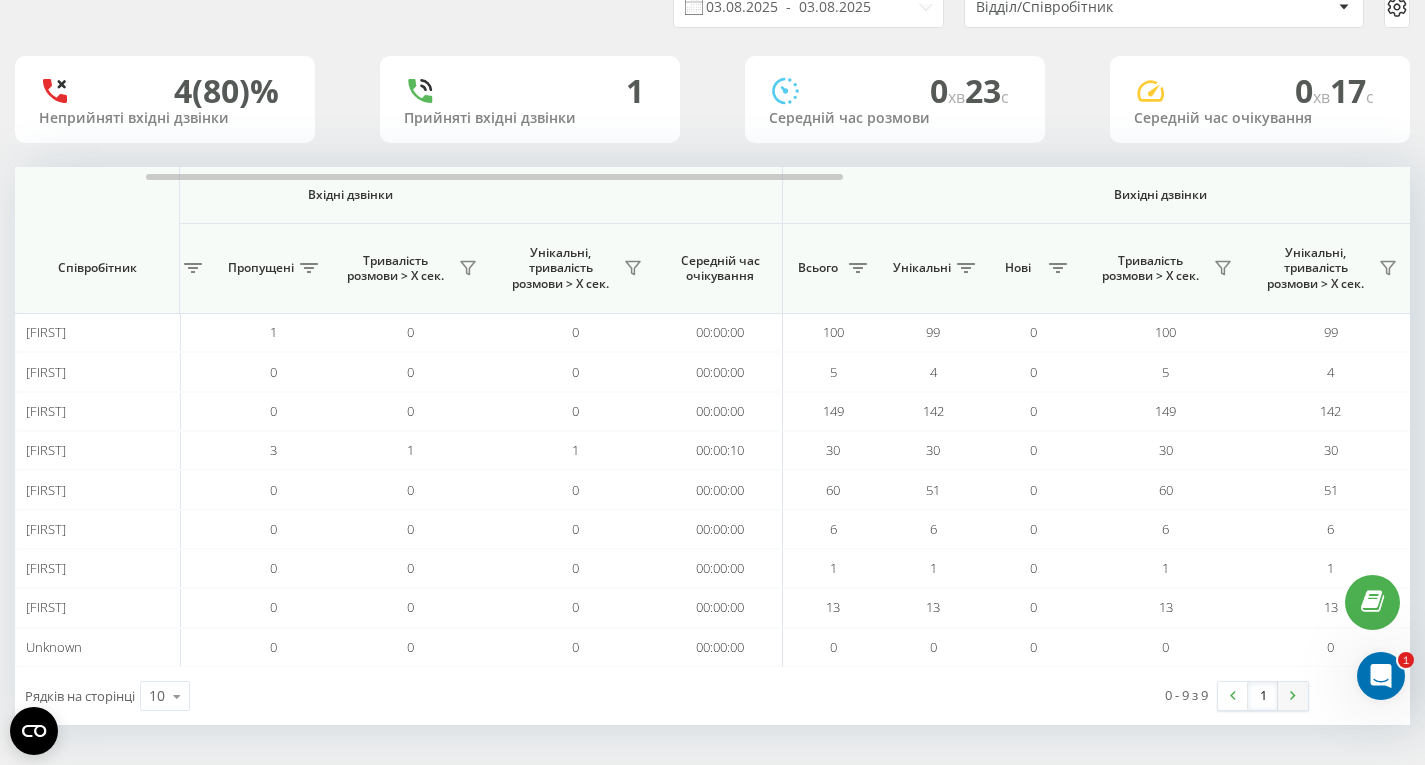 click at bounding box center [1293, 696] 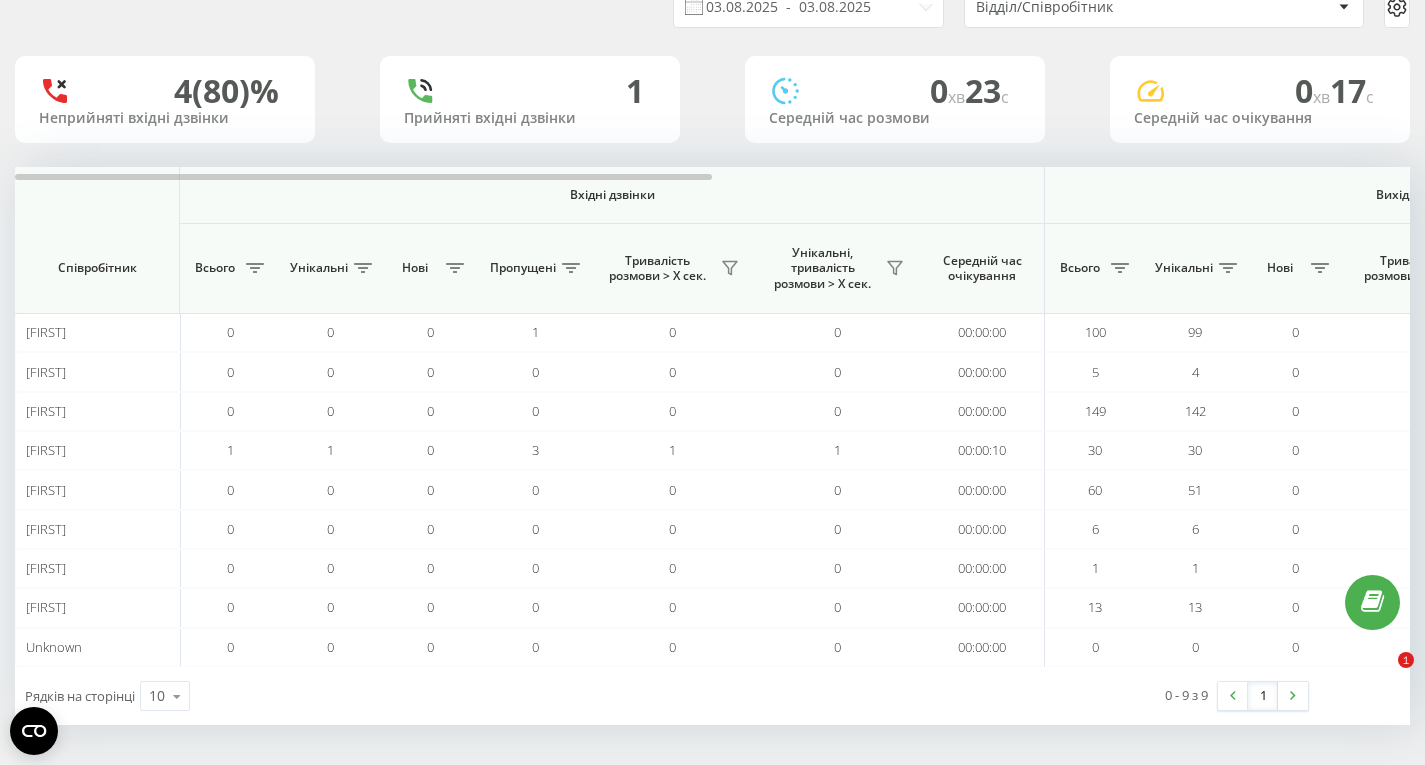 scroll, scrollTop: 89, scrollLeft: 0, axis: vertical 